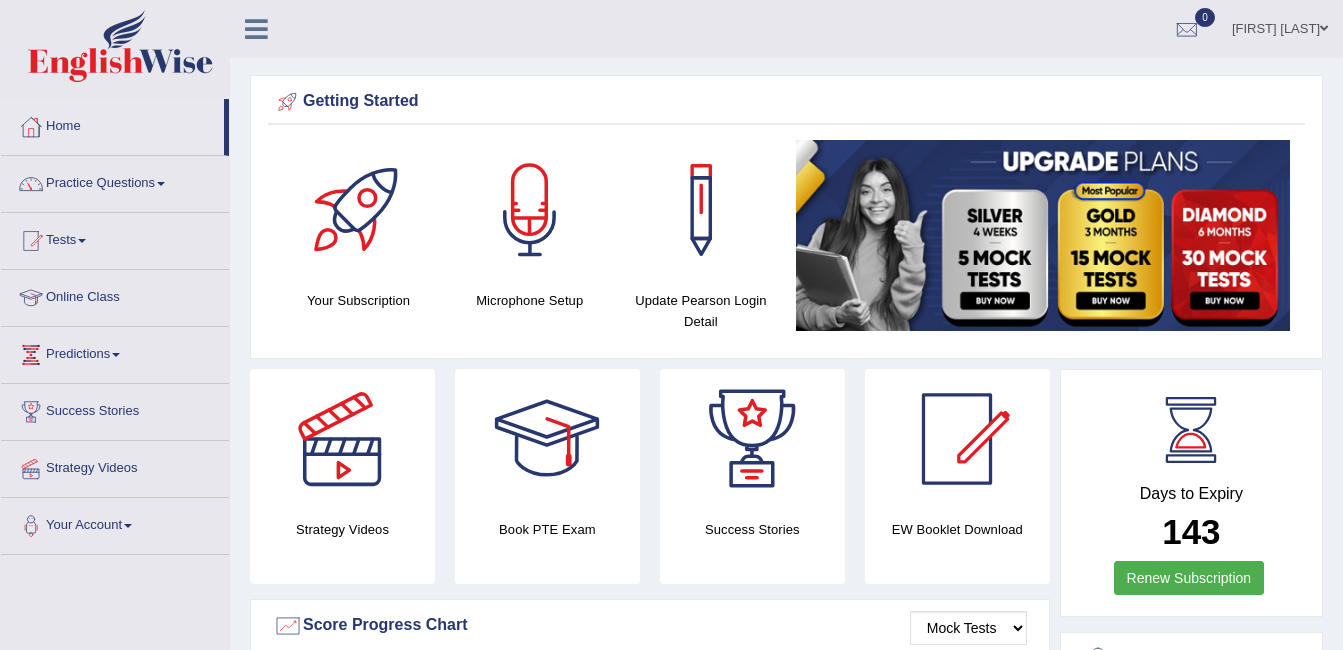 scroll, scrollTop: 0, scrollLeft: 0, axis: both 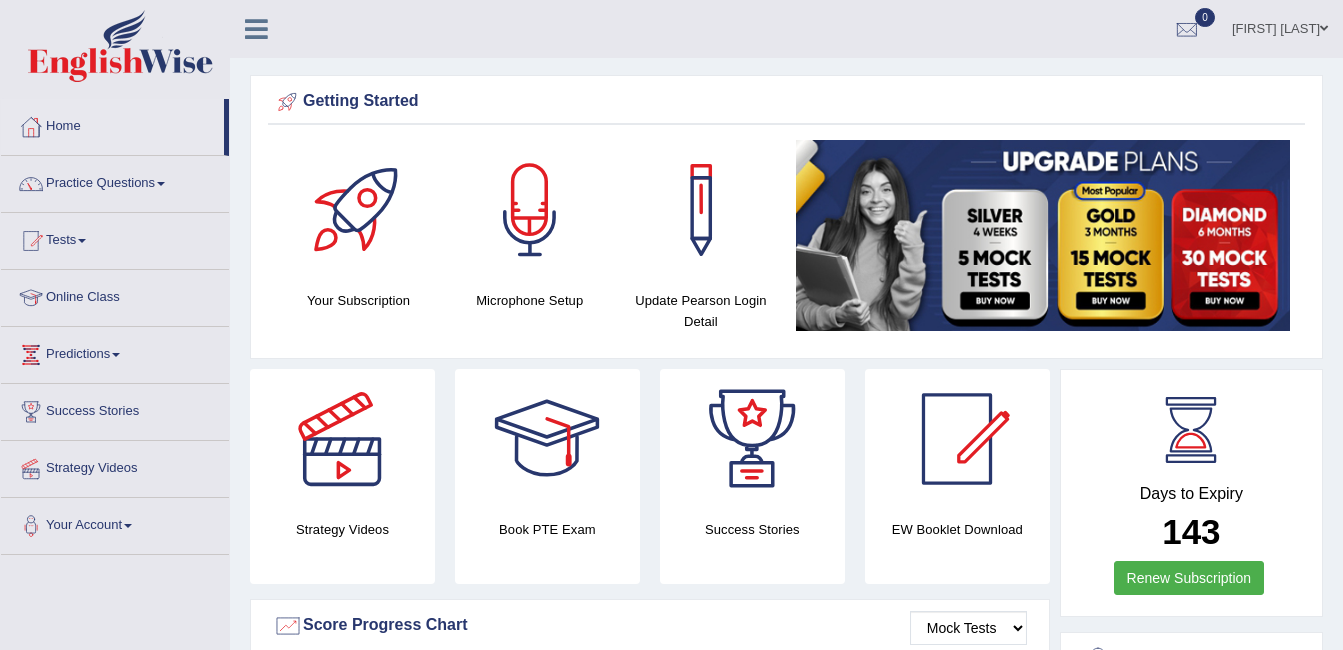 click on "Online Class" at bounding box center [115, 295] 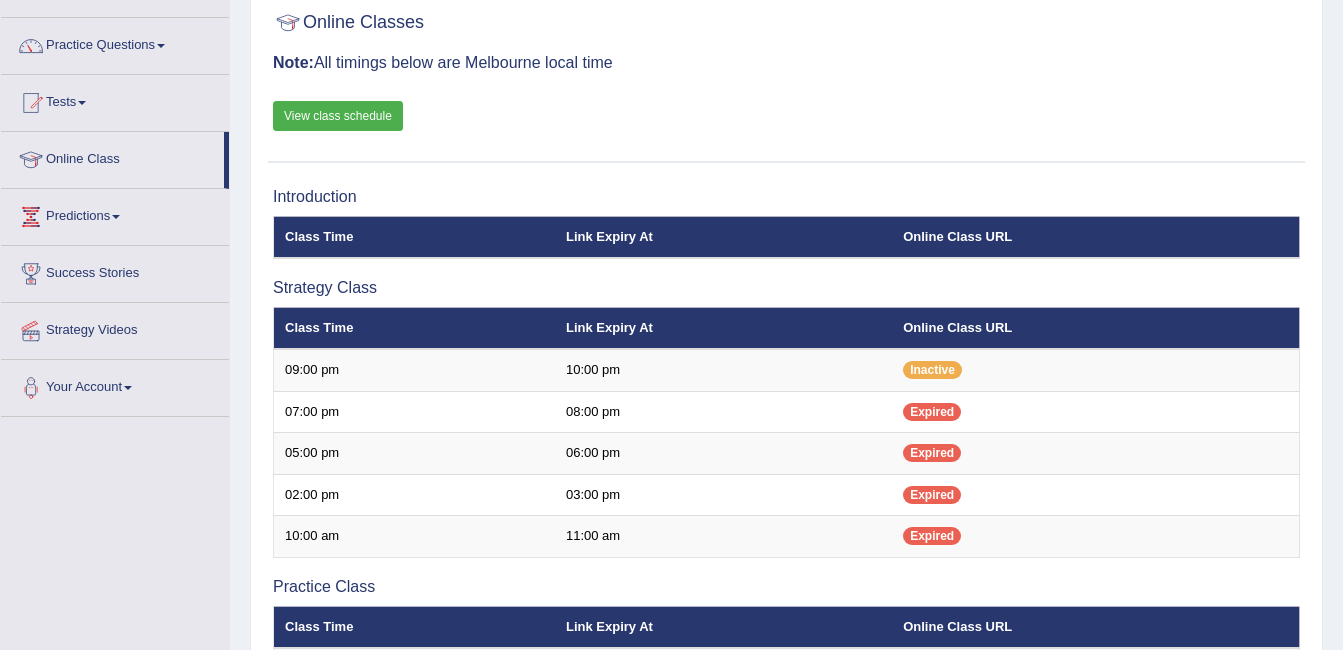 scroll, scrollTop: 138, scrollLeft: 0, axis: vertical 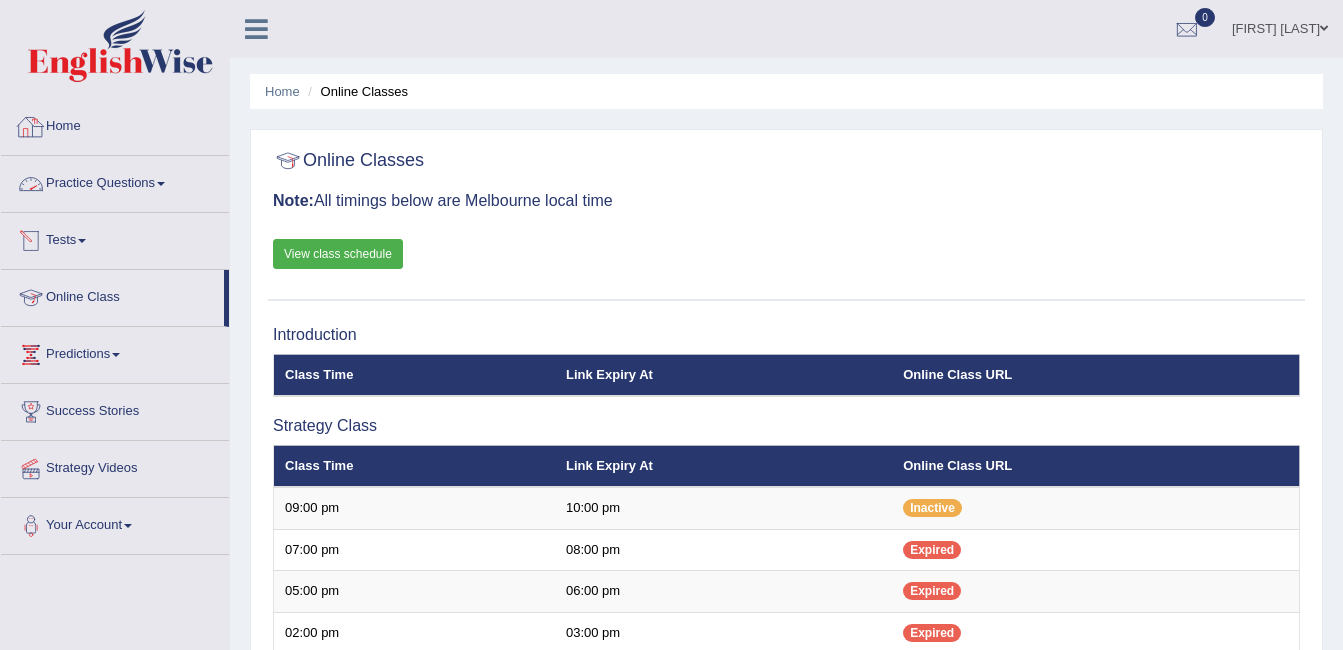 click on "Home" at bounding box center (115, 124) 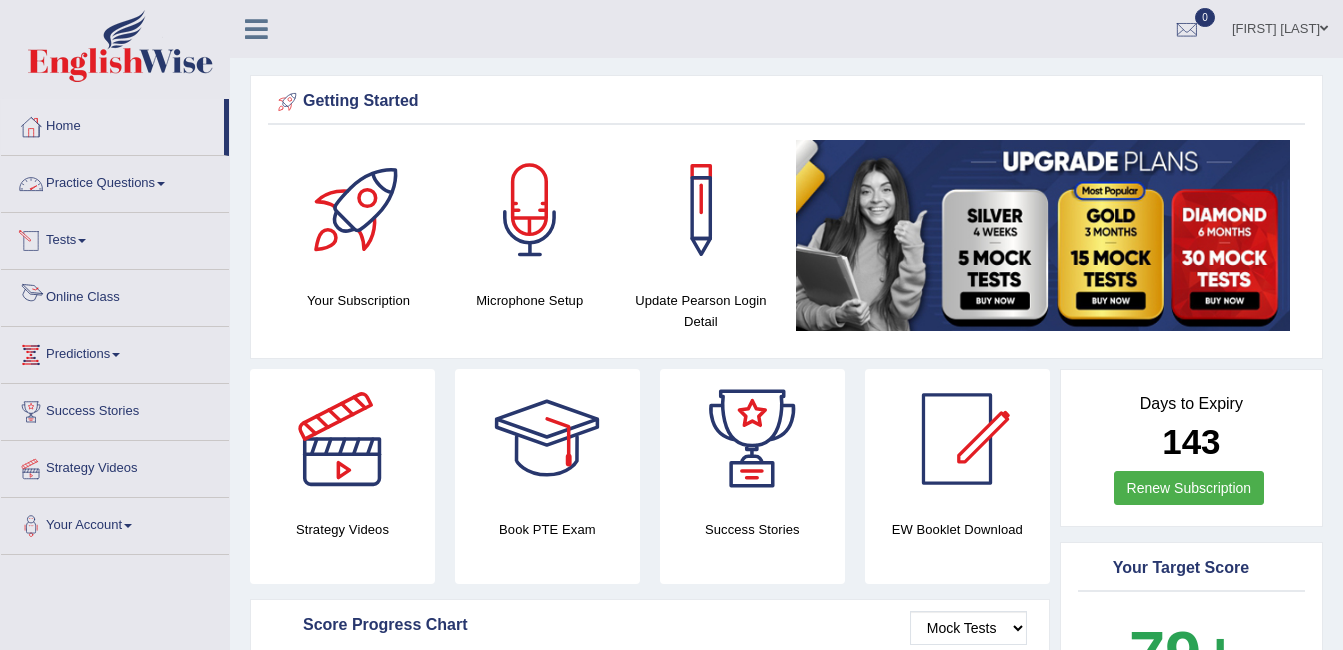 scroll, scrollTop: 0, scrollLeft: 0, axis: both 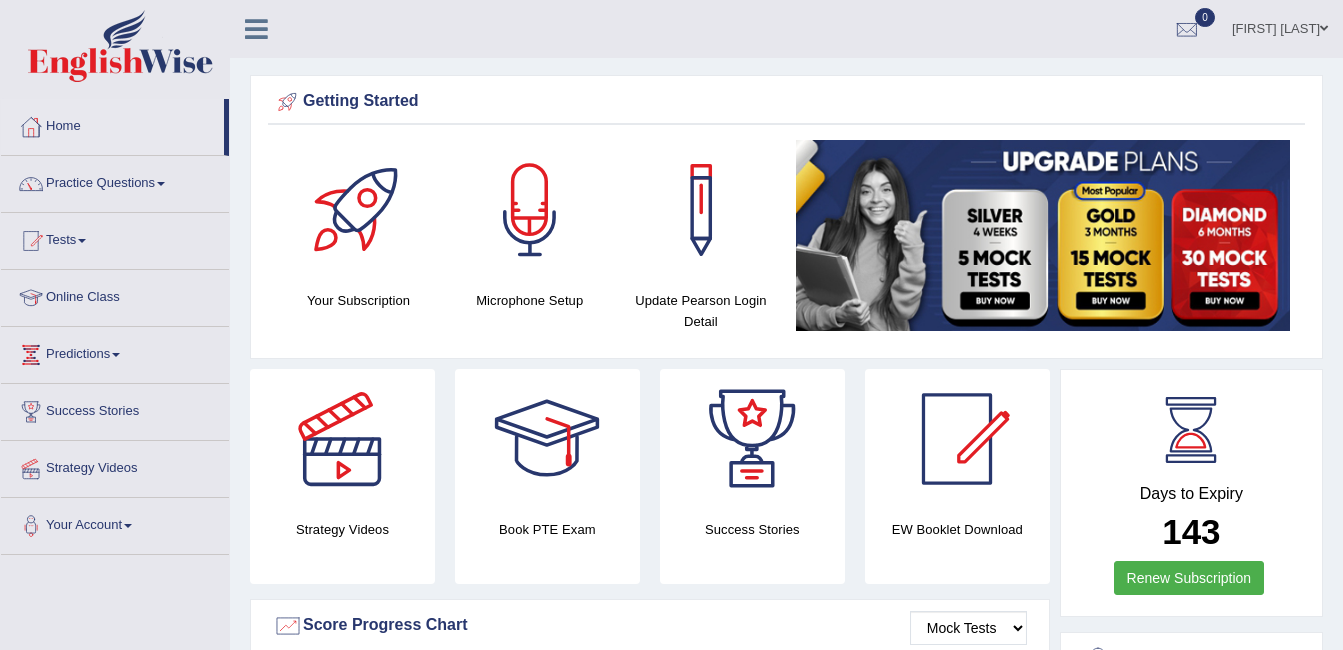 drag, startPoint x: 0, startPoint y: 0, endPoint x: 87, endPoint y: 303, distance: 315.24277 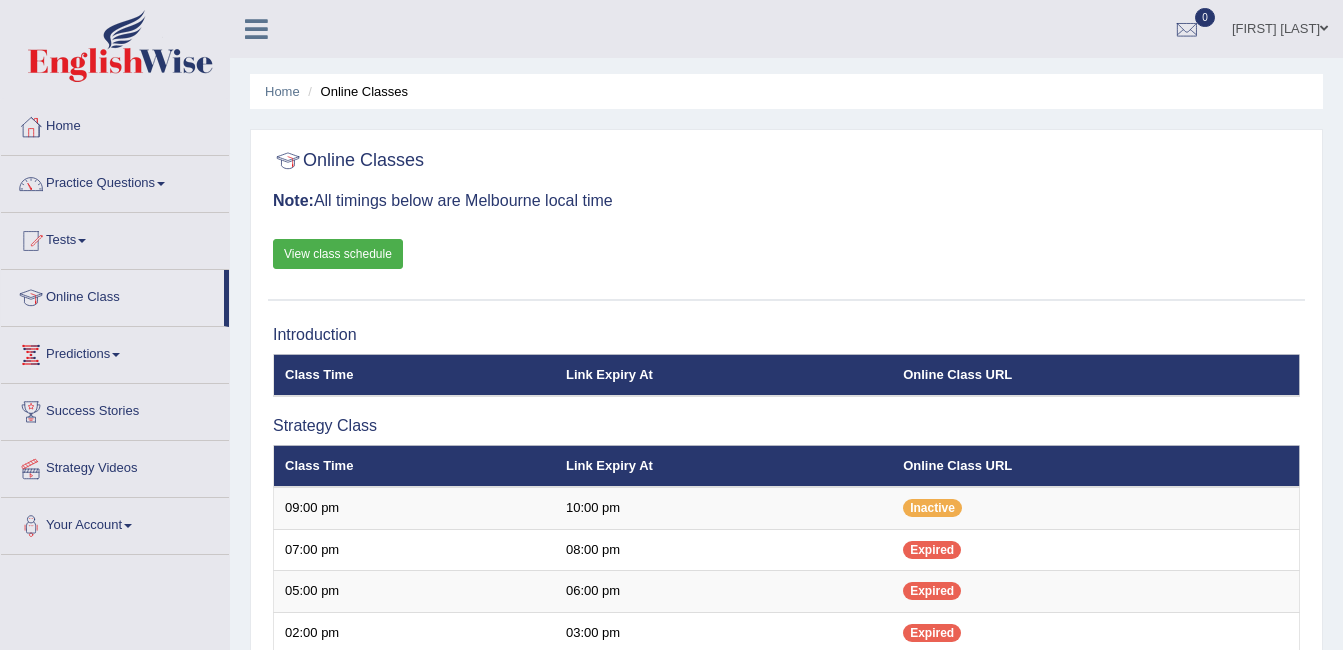 scroll, scrollTop: 0, scrollLeft: 0, axis: both 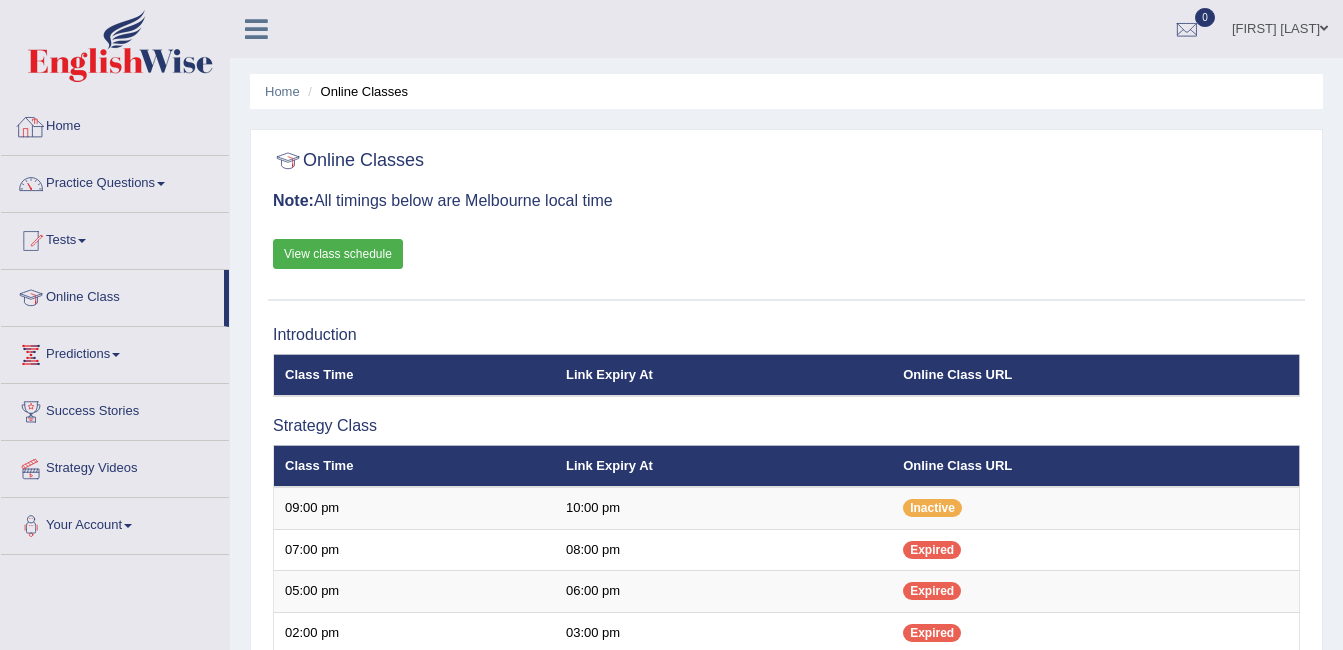 click on "Home" at bounding box center [115, 124] 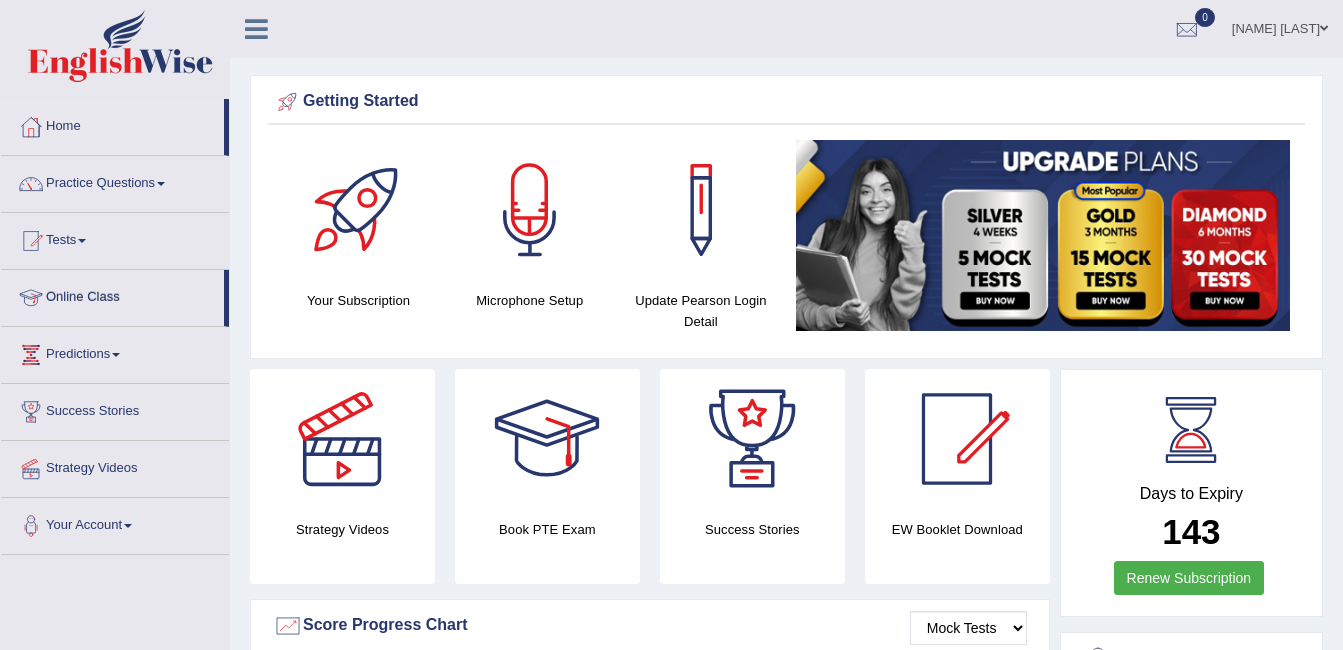 scroll, scrollTop: 0, scrollLeft: 0, axis: both 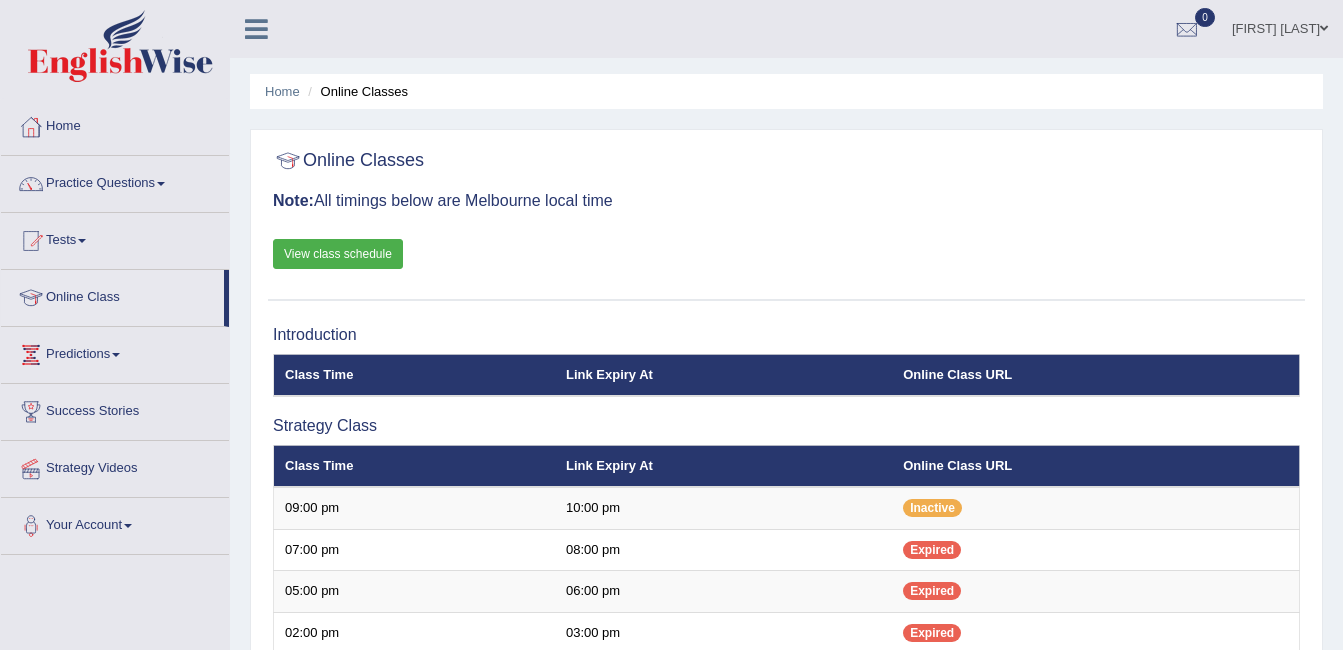 click on "ambika sharma" at bounding box center [1280, 26] 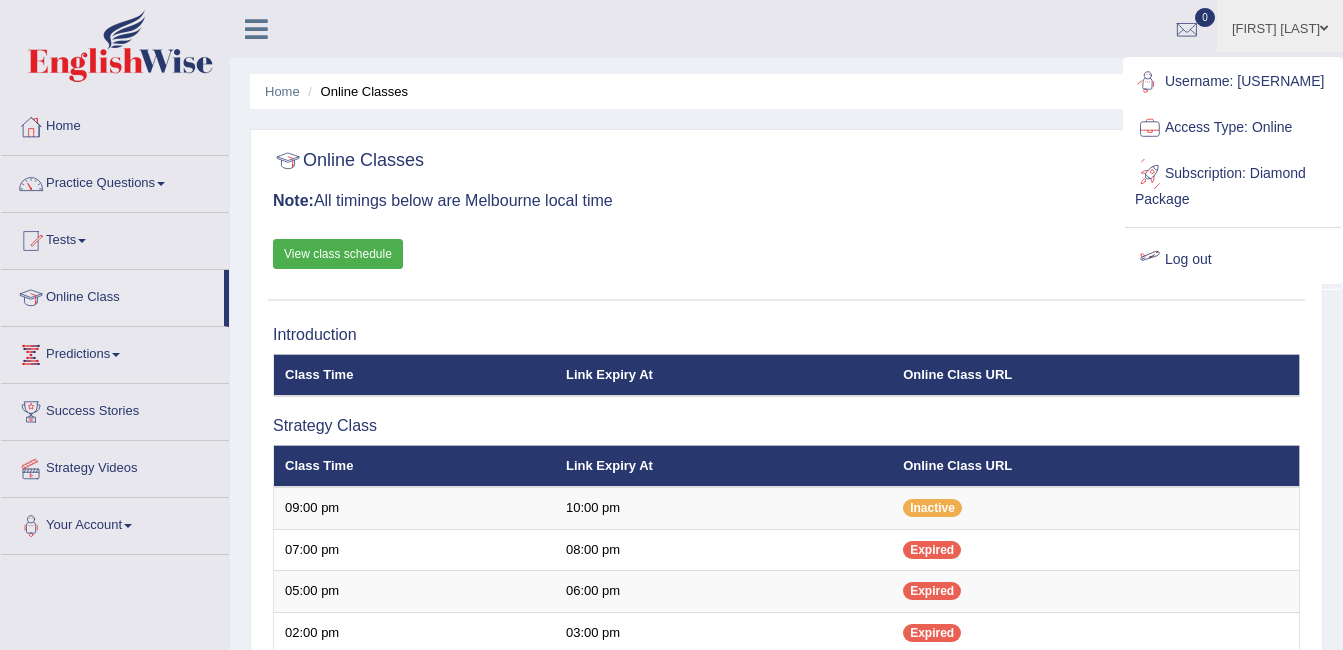 click on "Log out" at bounding box center [1233, 260] 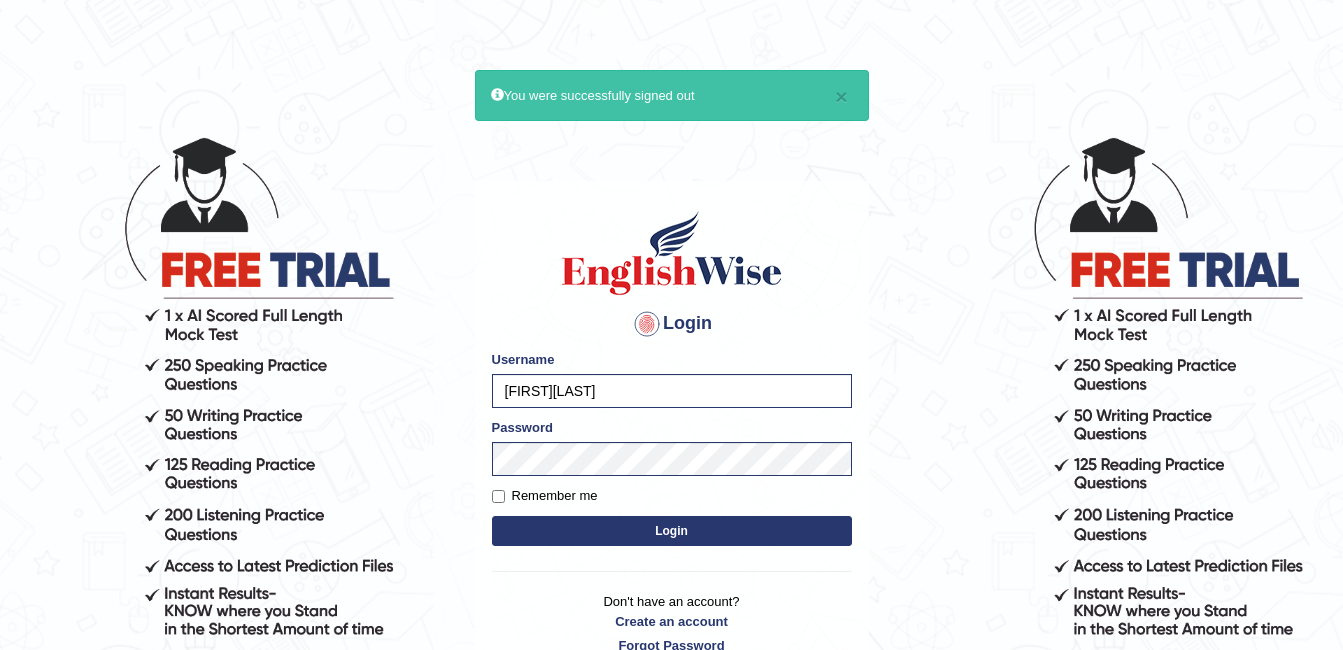 scroll, scrollTop: 0, scrollLeft: 0, axis: both 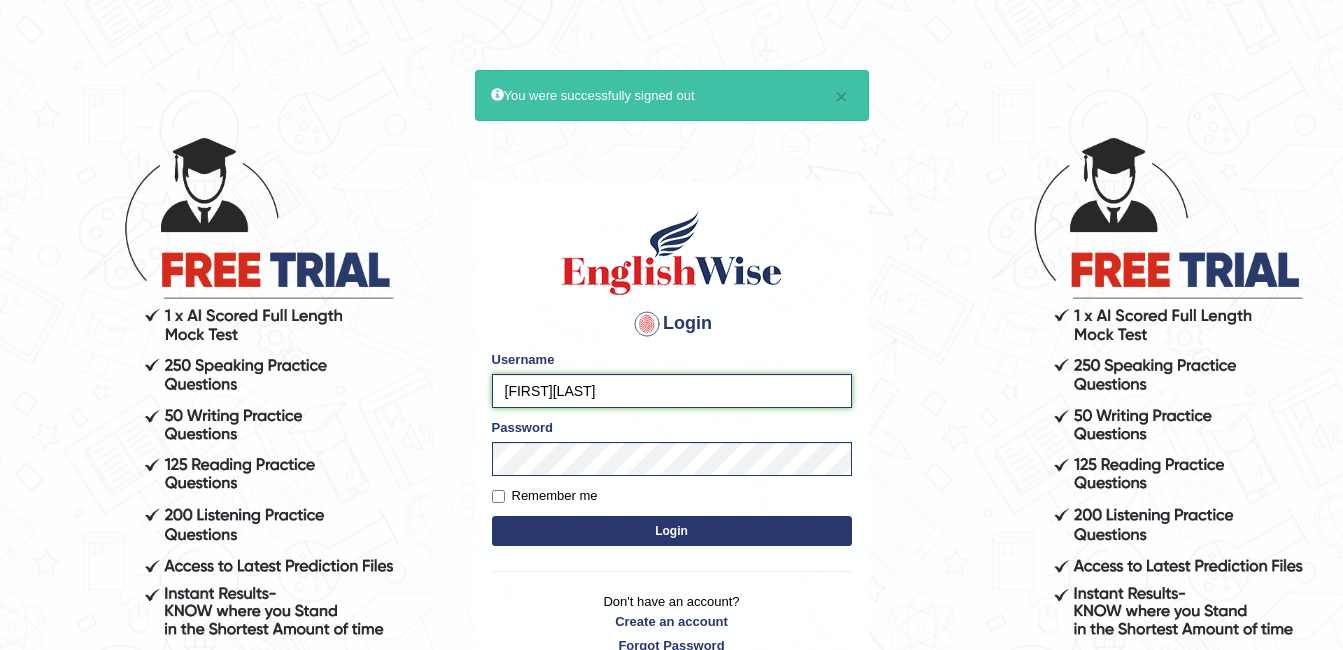 click on "ambikasharma" at bounding box center [672, 391] 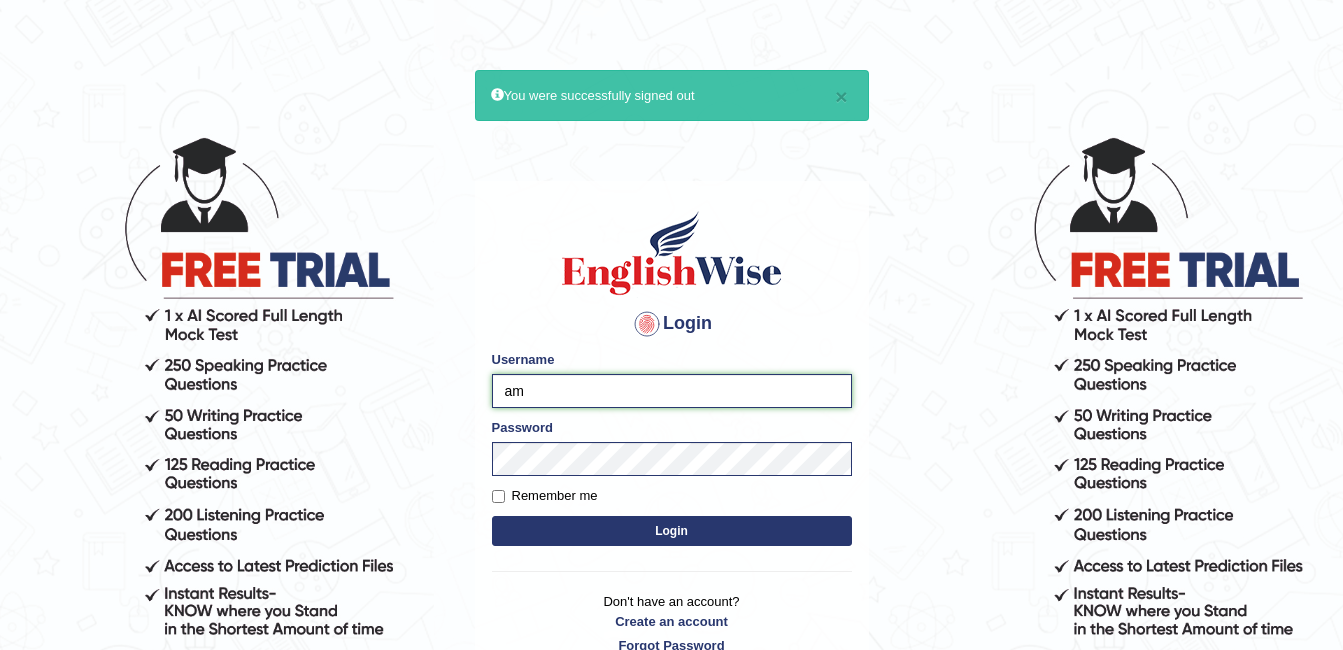 type on "a" 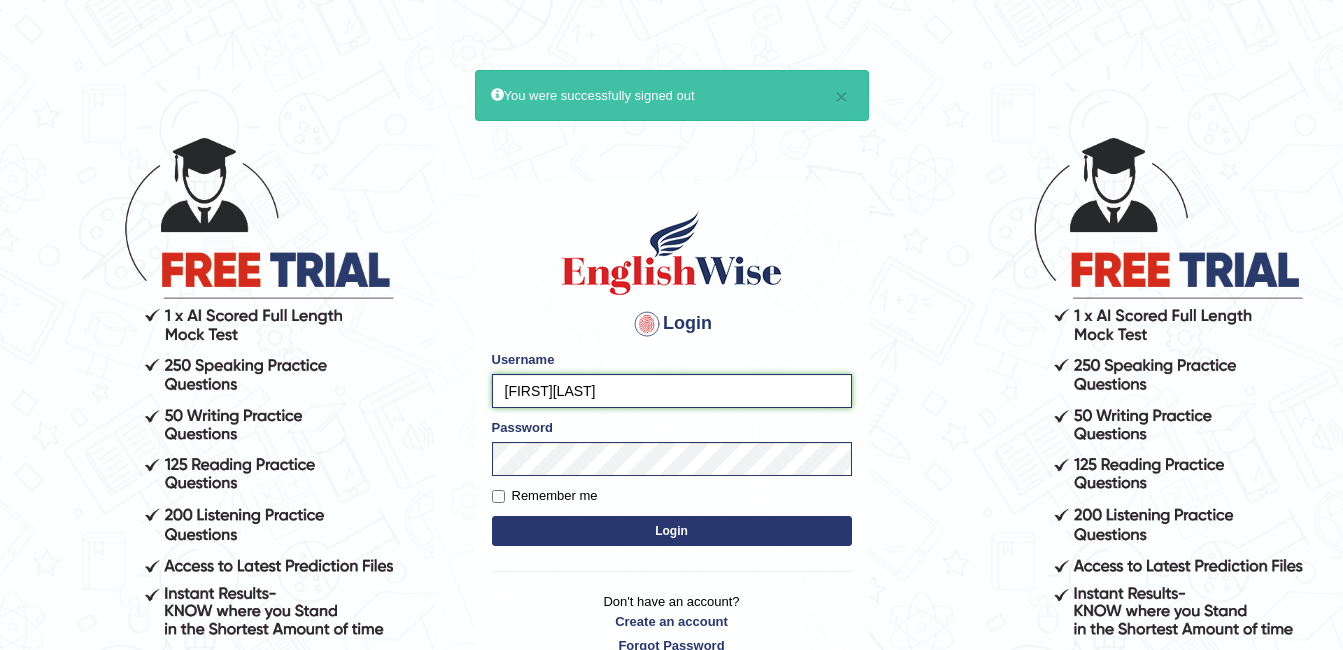 click on "zeliafatima" at bounding box center (672, 391) 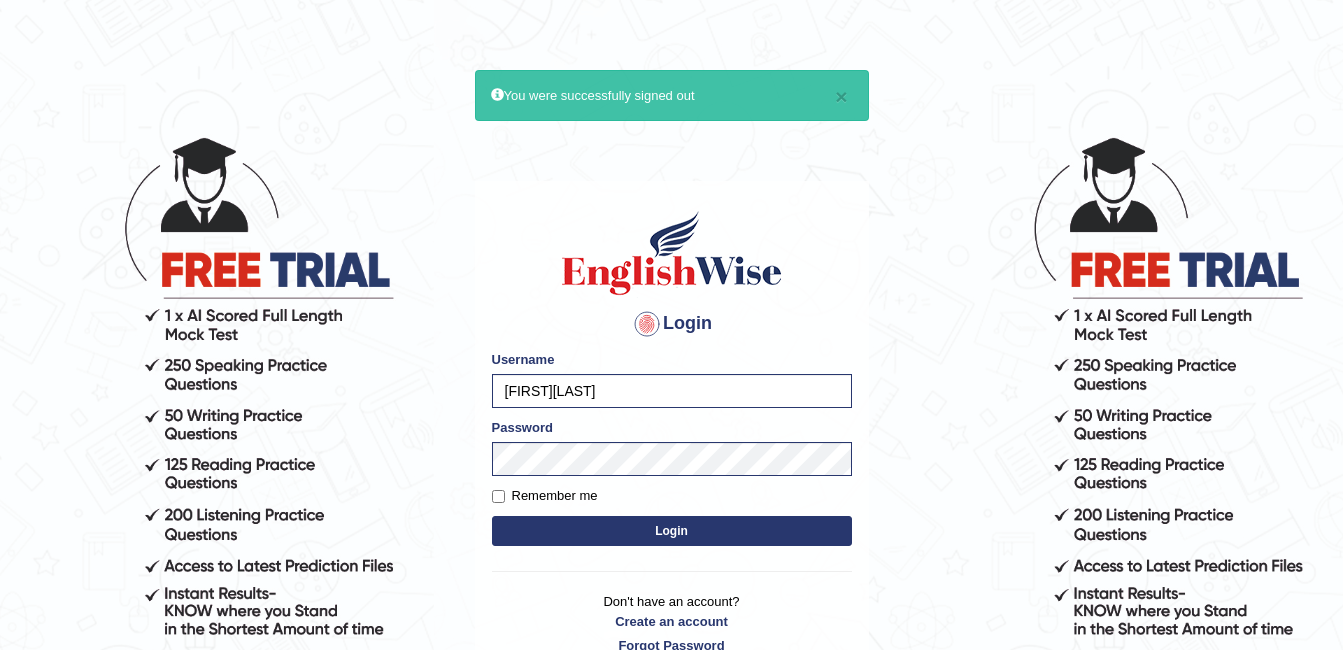 click on "Login" at bounding box center (672, 531) 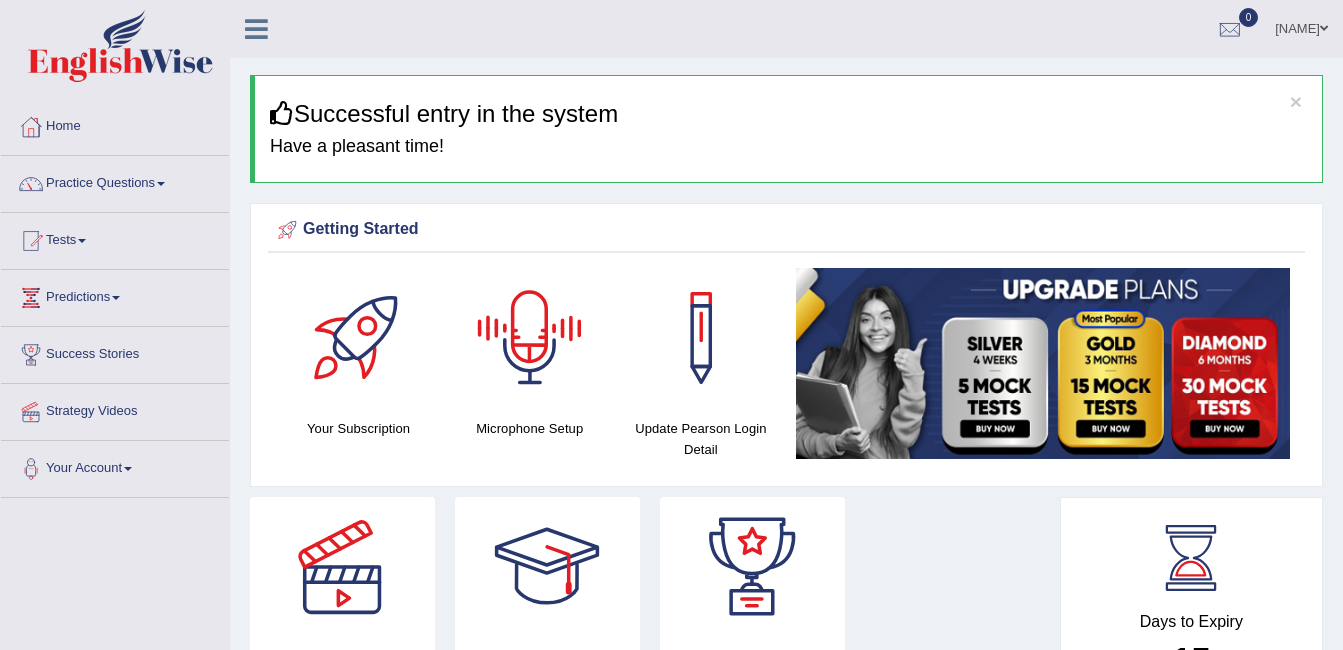 scroll, scrollTop: 0, scrollLeft: 0, axis: both 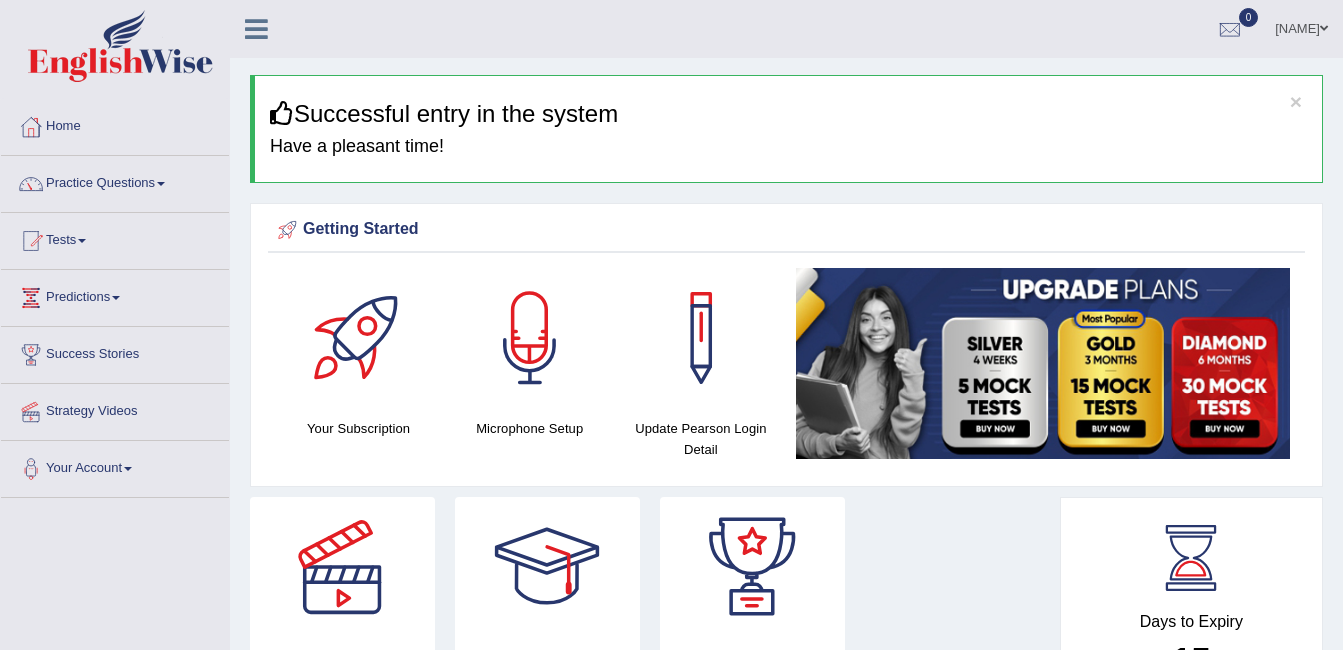 click at bounding box center [530, 338] 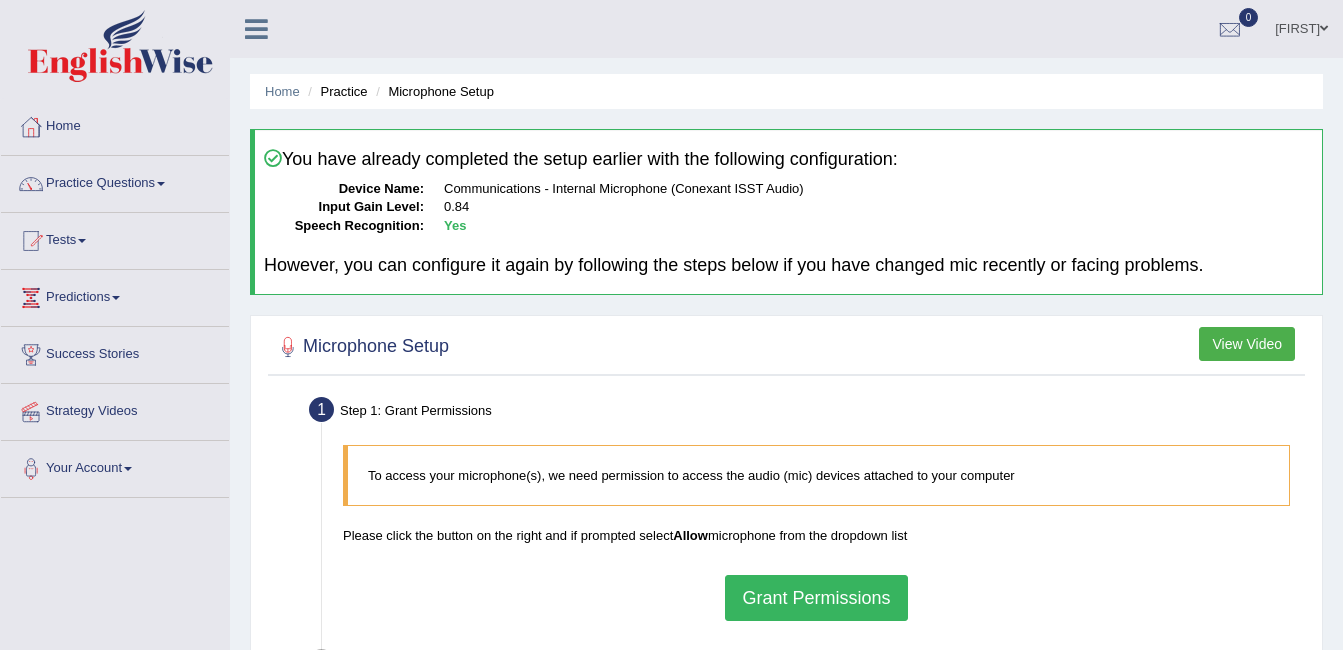 scroll, scrollTop: 0, scrollLeft: 0, axis: both 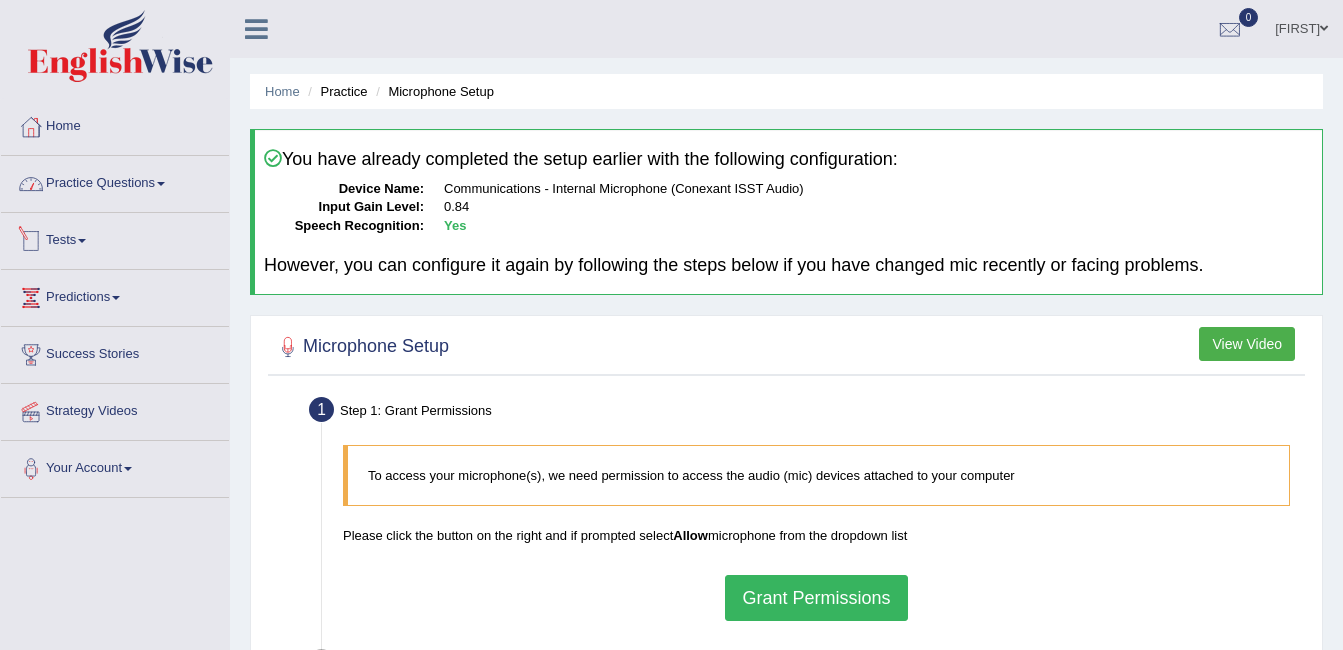 click on "Practice Questions" at bounding box center (115, 181) 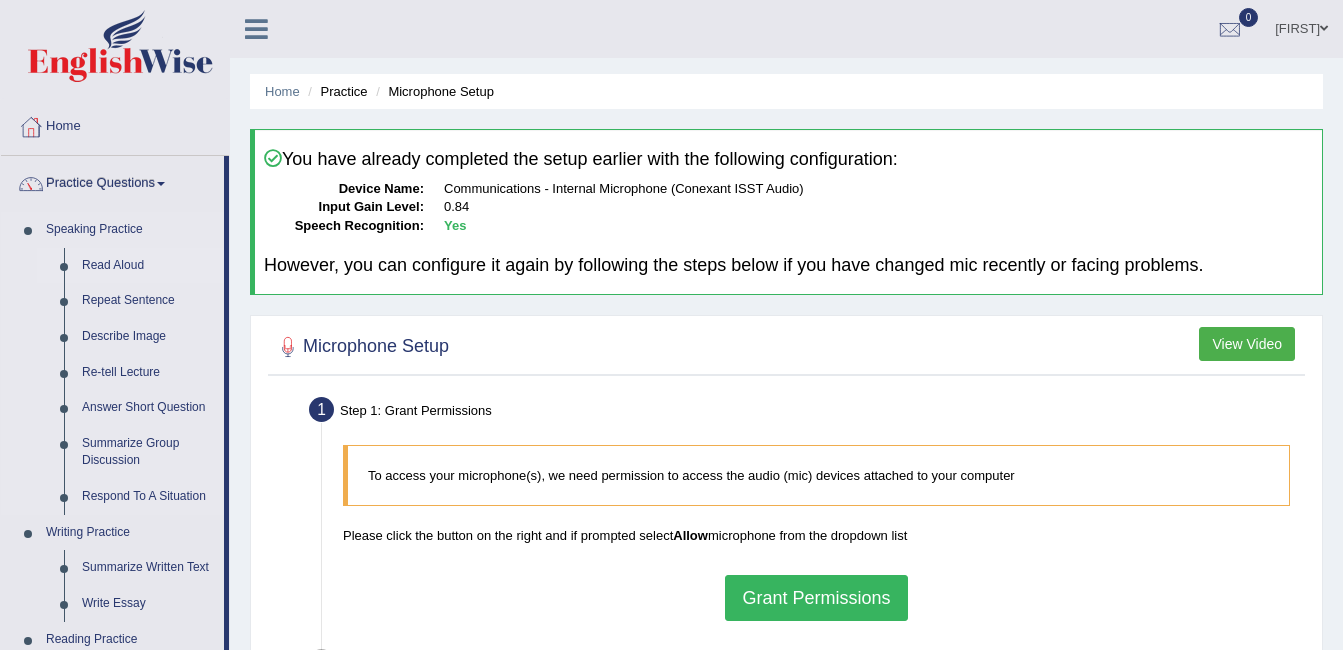 click on "Read Aloud" at bounding box center (148, 266) 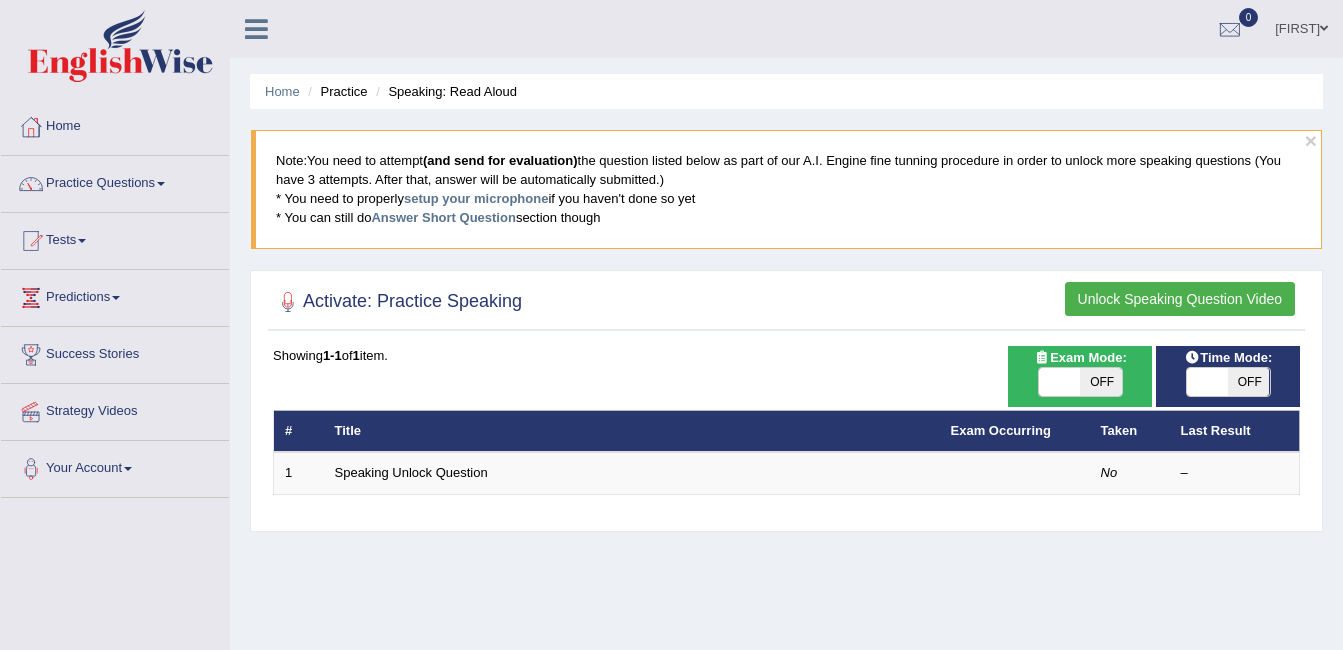 scroll, scrollTop: 0, scrollLeft: 0, axis: both 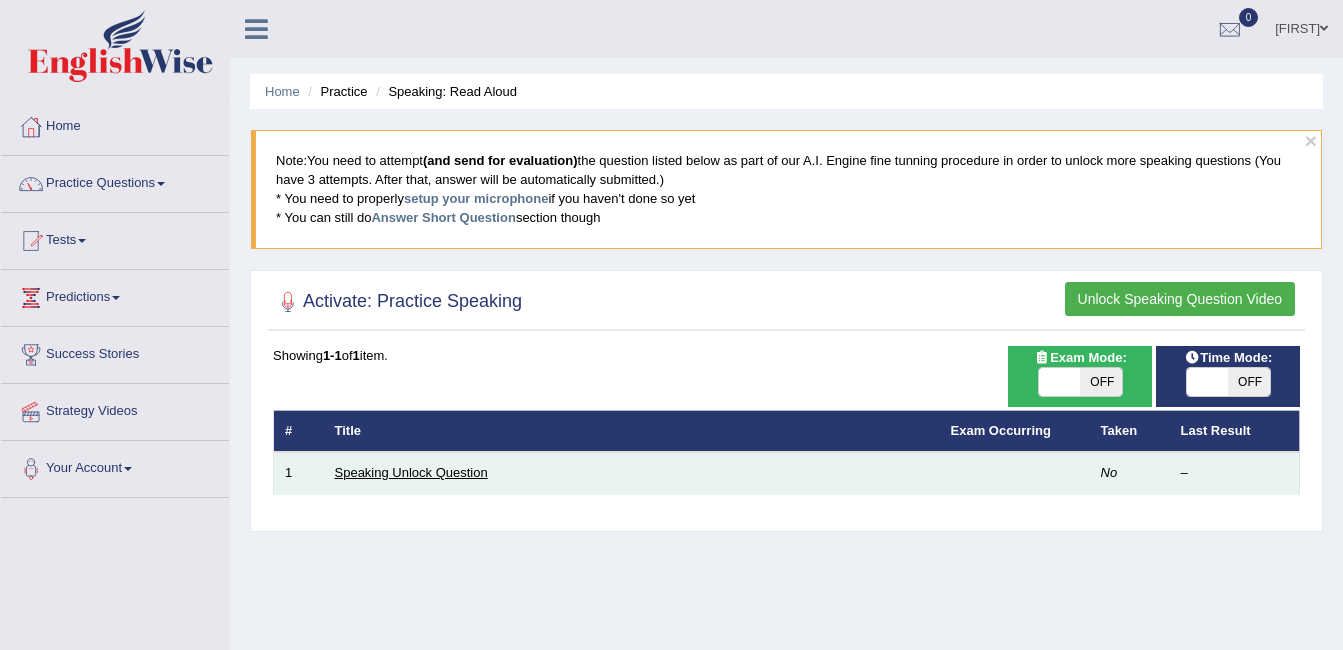 click on "Speaking Unlock Question" at bounding box center (411, 472) 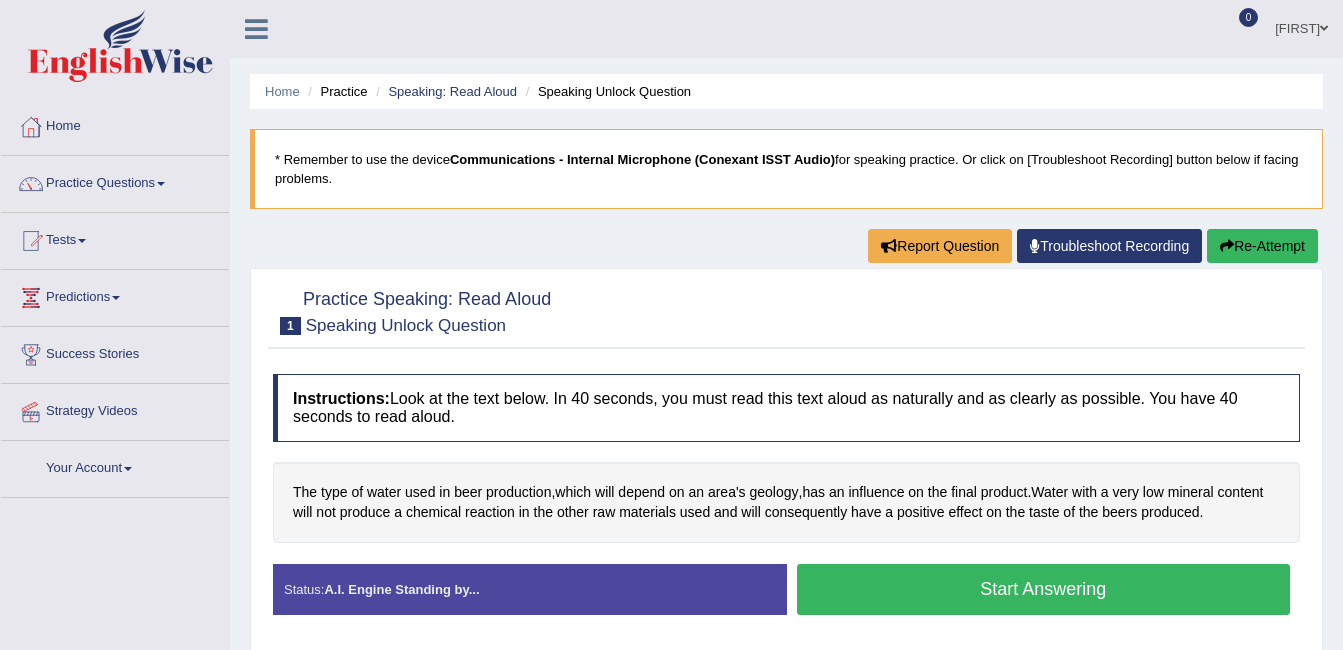 scroll, scrollTop: 0, scrollLeft: 0, axis: both 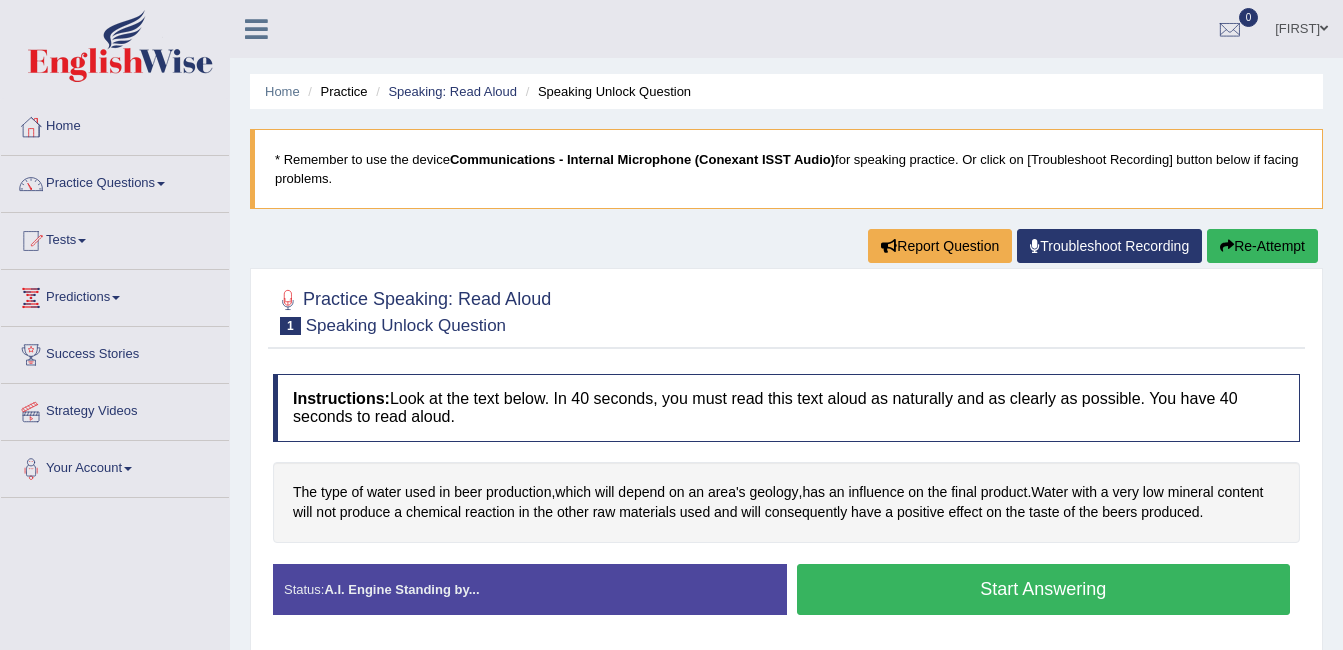 click on "Start Answering" at bounding box center (1044, 589) 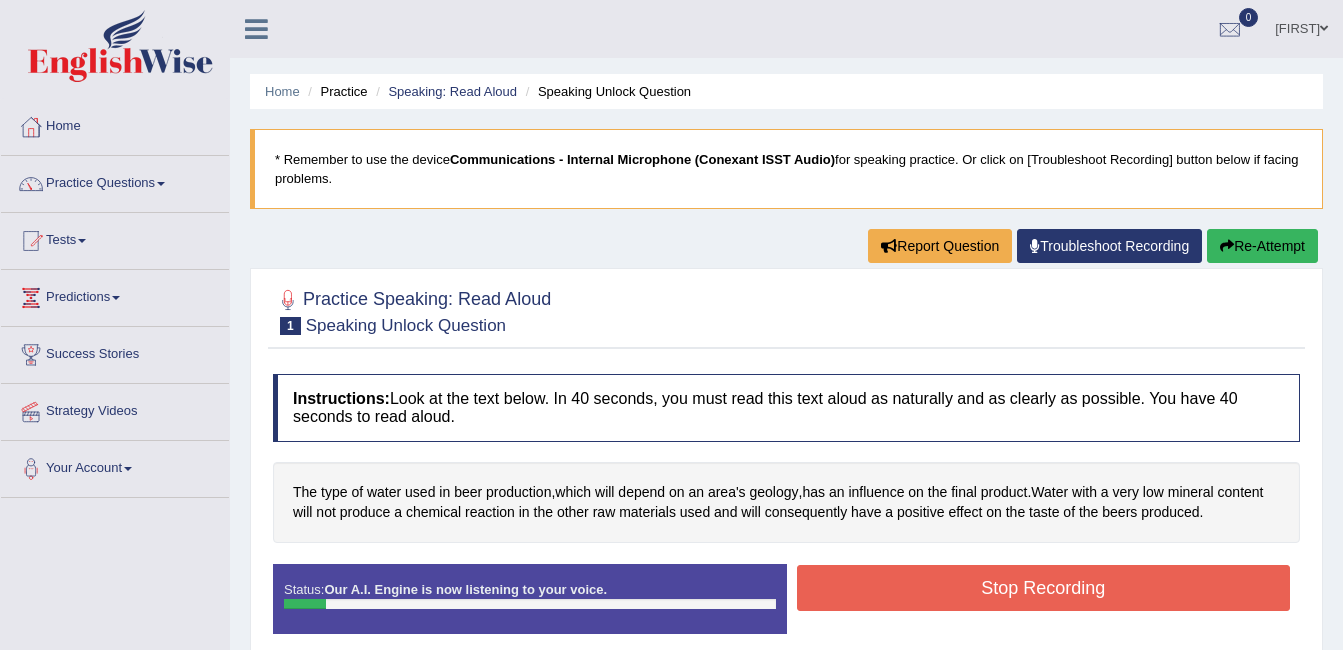 click on "Stop Recording" at bounding box center [1044, 588] 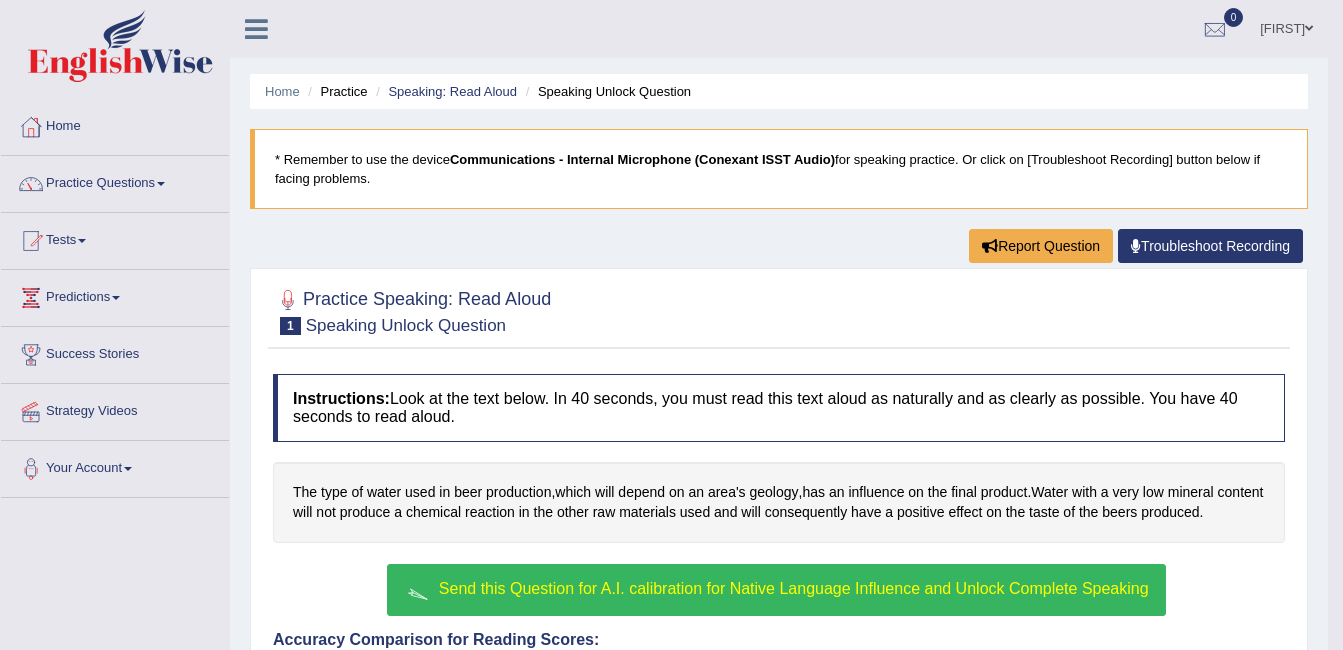 click on "Send this Question for A.I. calibration for Native Language Influence and Unlock Complete Speaking" at bounding box center [776, 590] 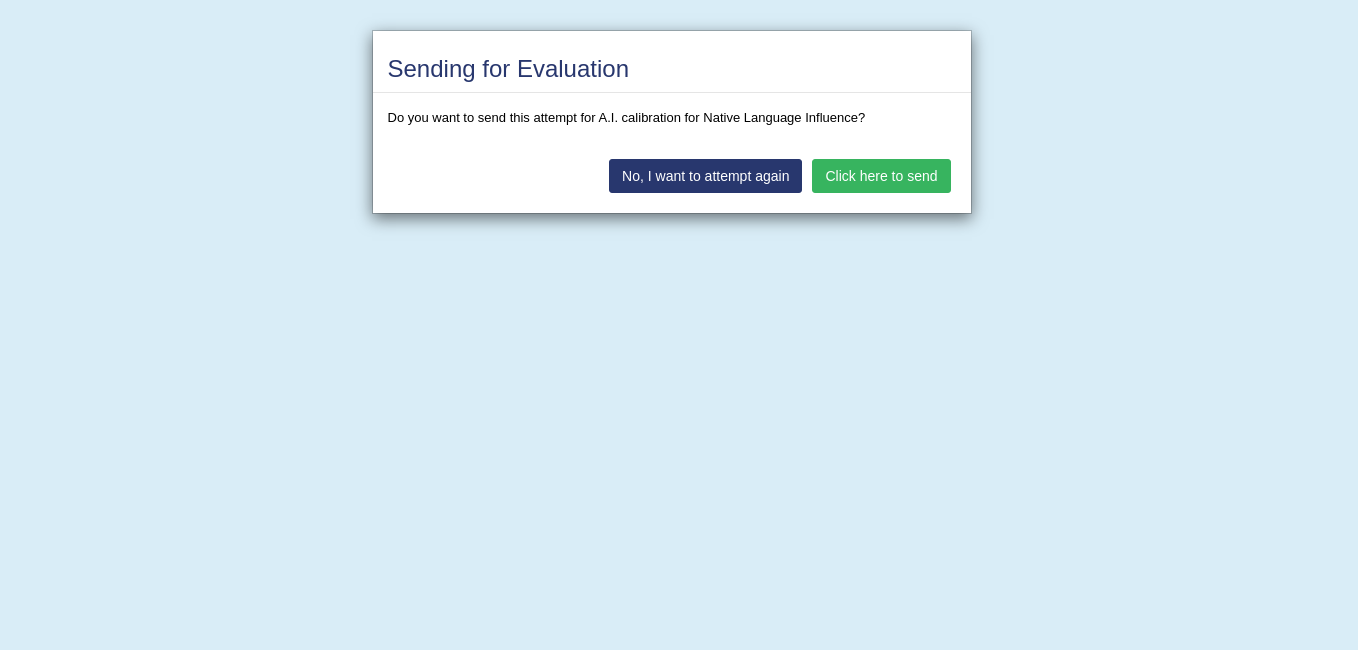 click on "Click here to send" at bounding box center (881, 176) 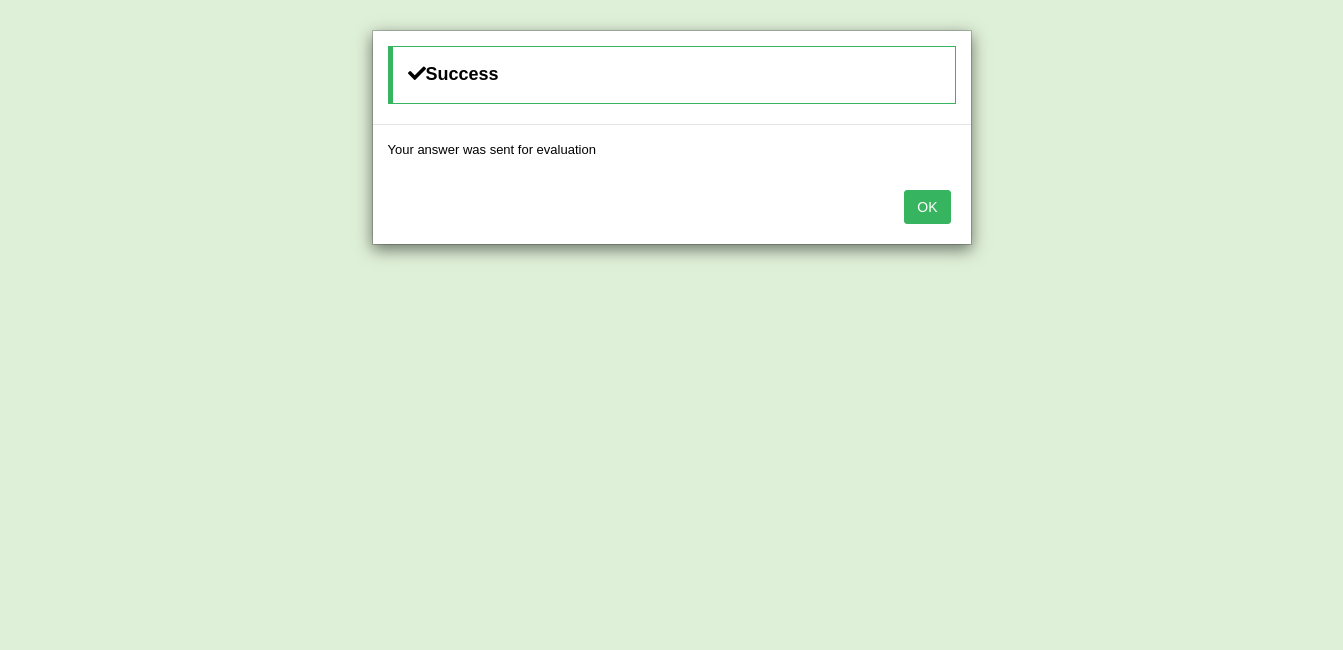 click on "OK" at bounding box center (927, 207) 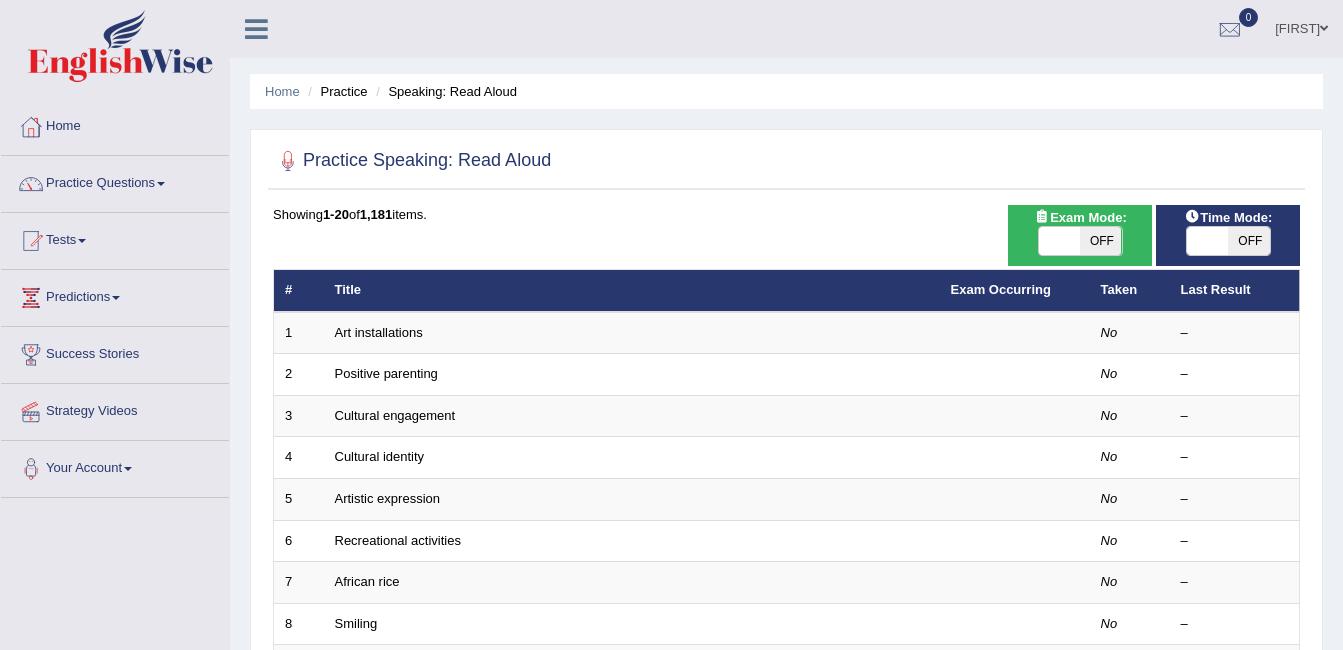 scroll, scrollTop: 0, scrollLeft: 0, axis: both 